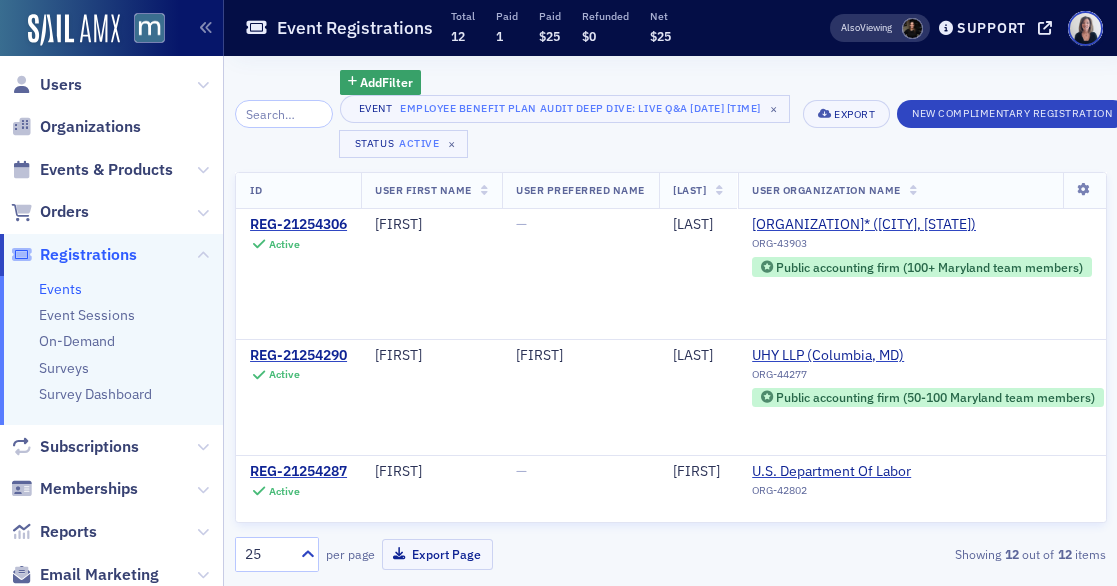 scroll, scrollTop: 0, scrollLeft: 0, axis: both 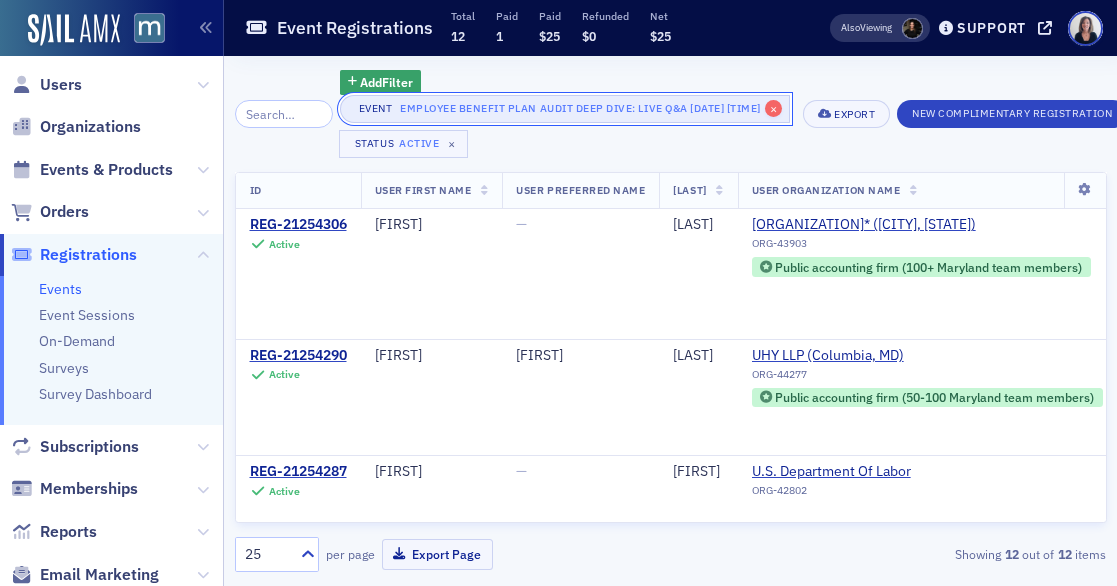click on "×" 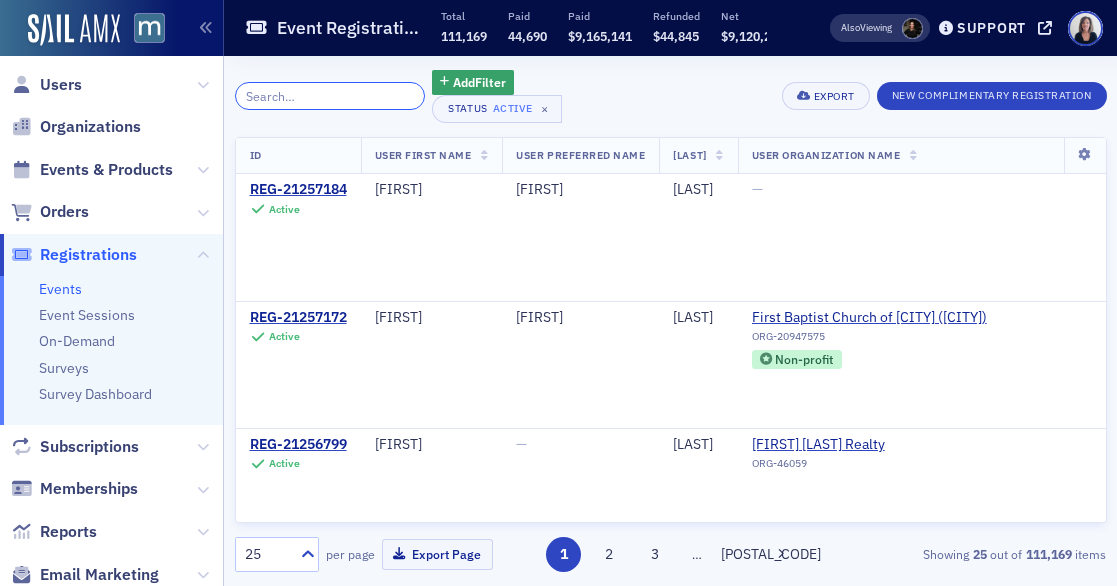 click 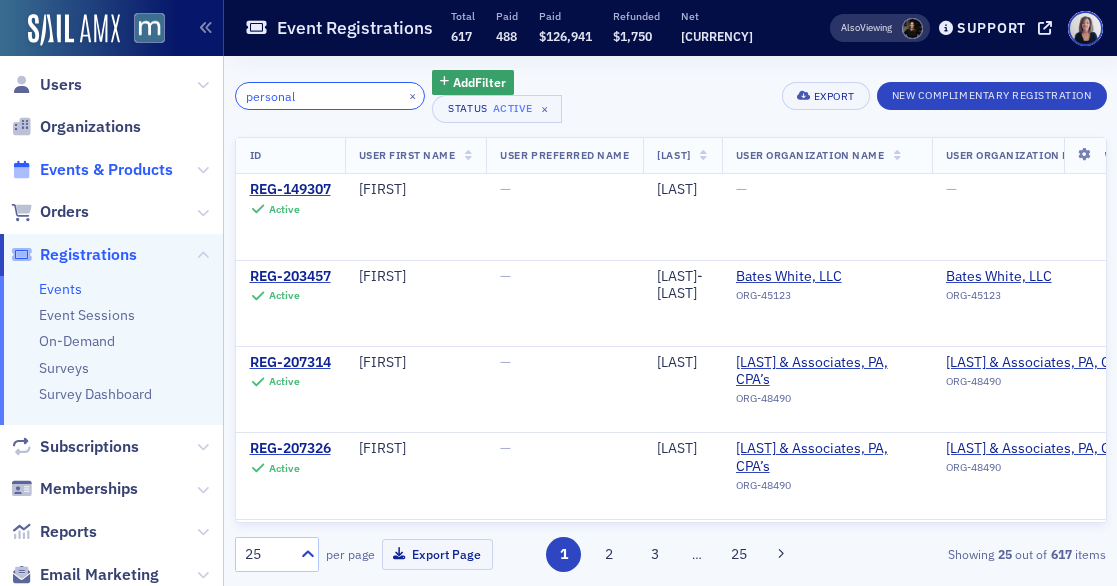 type on "personal" 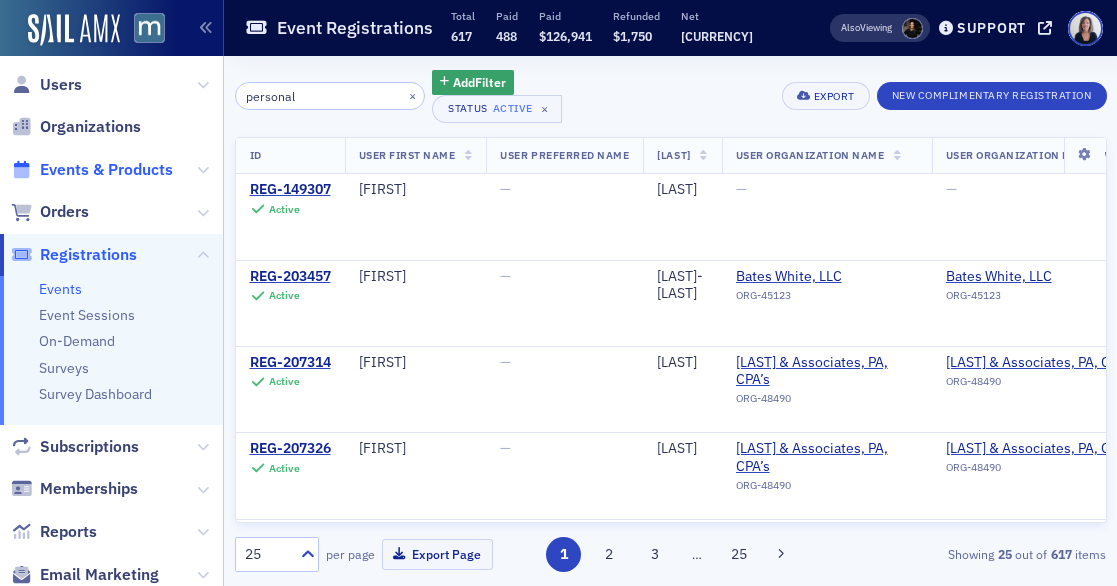 click on "Events & Products" 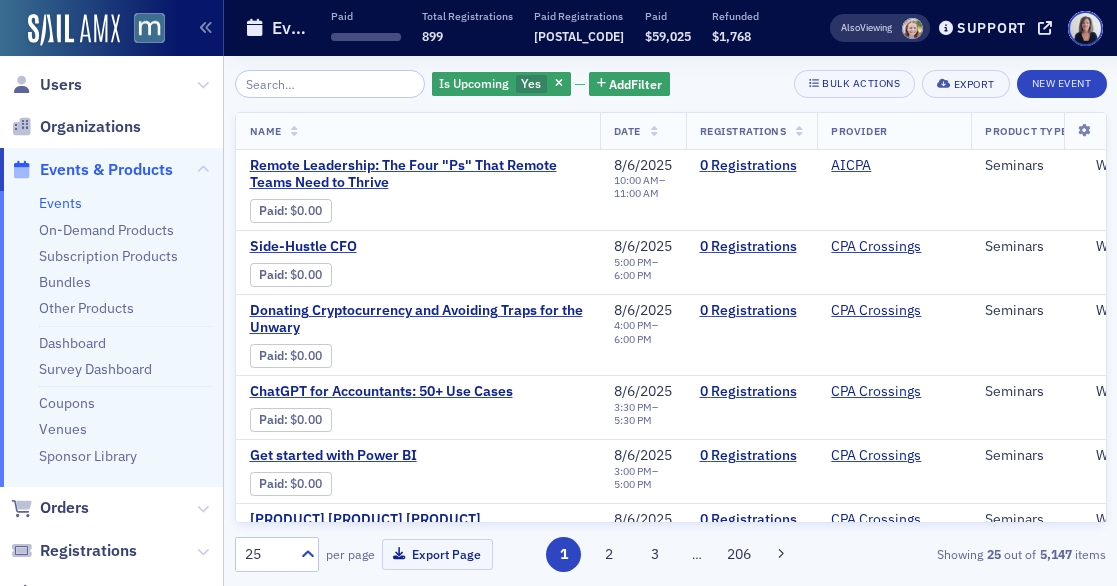 click 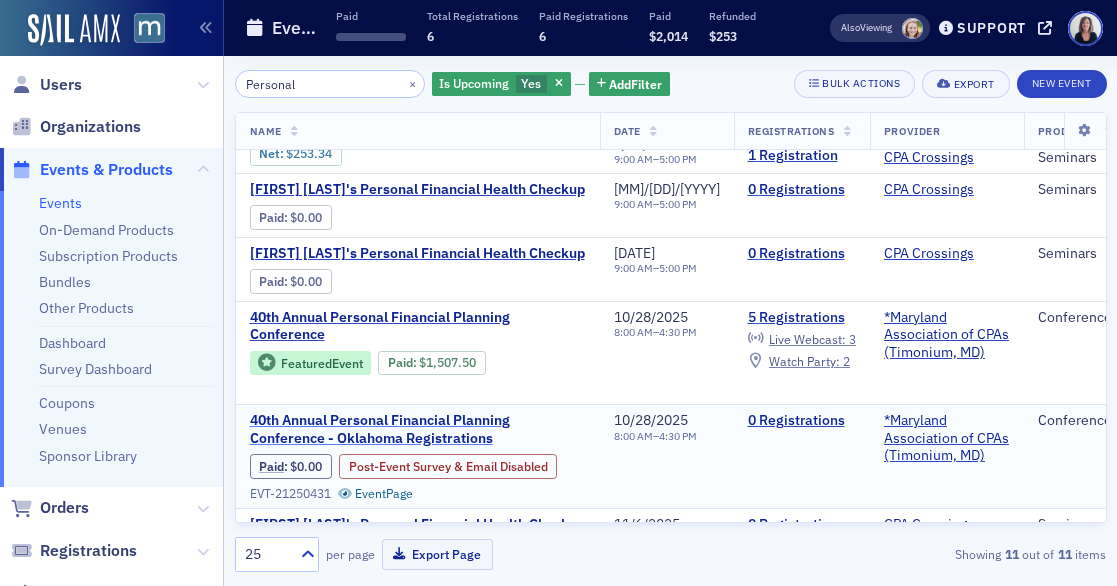 scroll, scrollTop: 72, scrollLeft: 0, axis: vertical 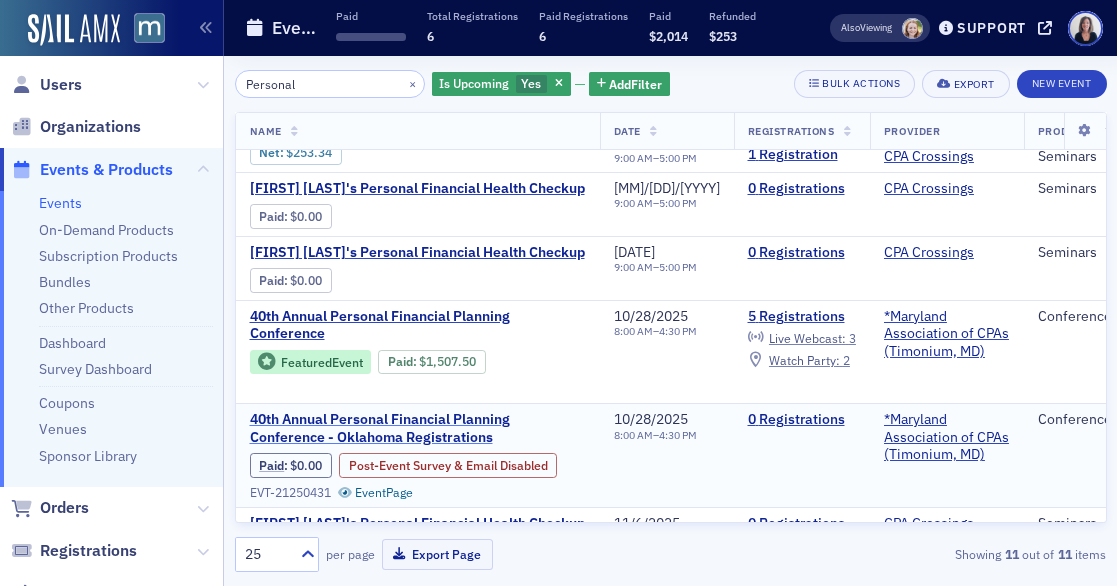 type on "Personal" 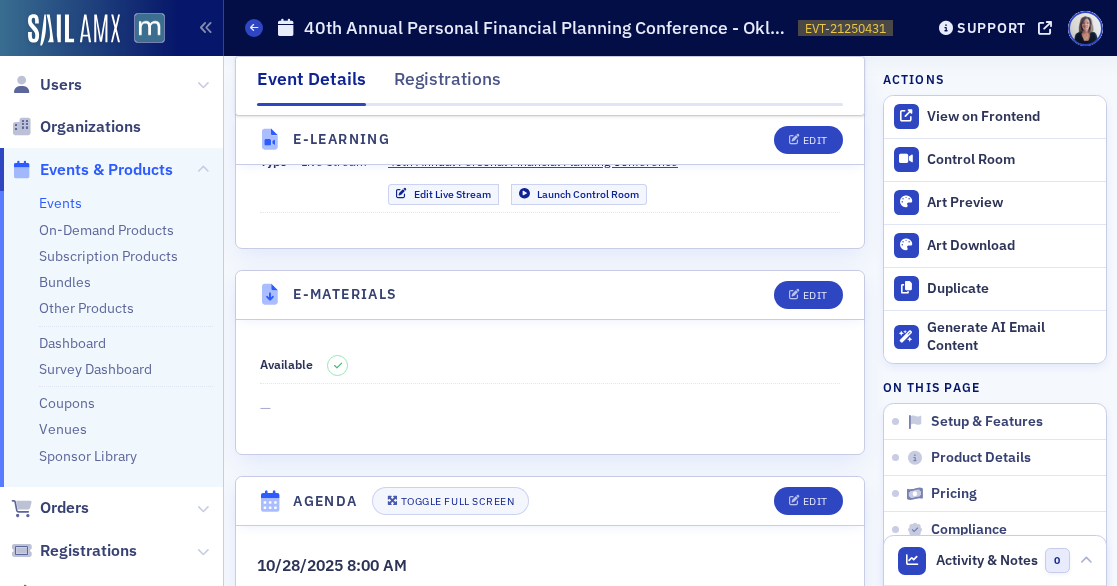 scroll, scrollTop: 2773, scrollLeft: 0, axis: vertical 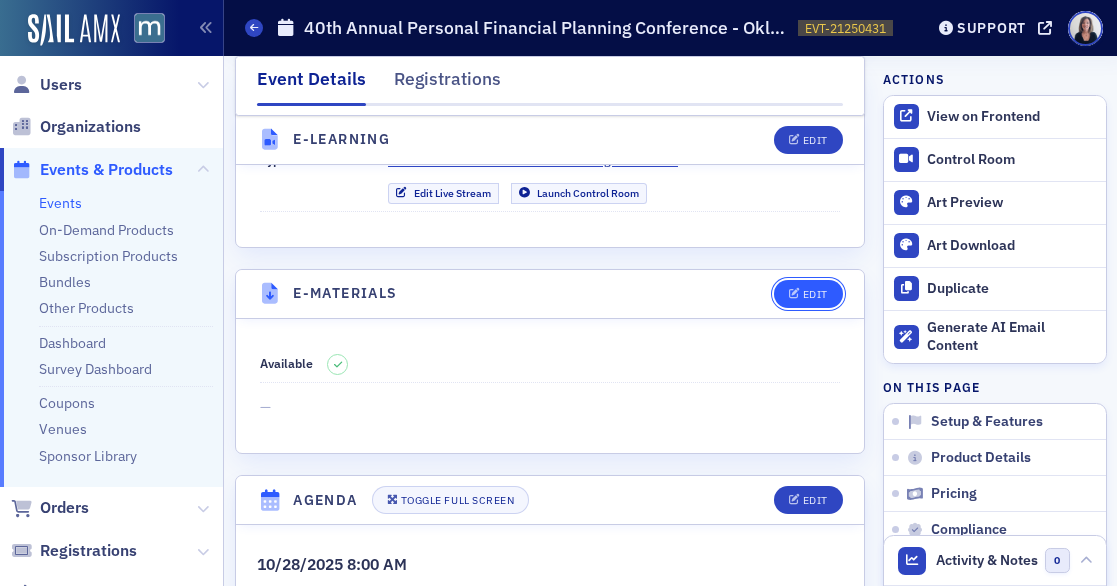 click on "Edit" 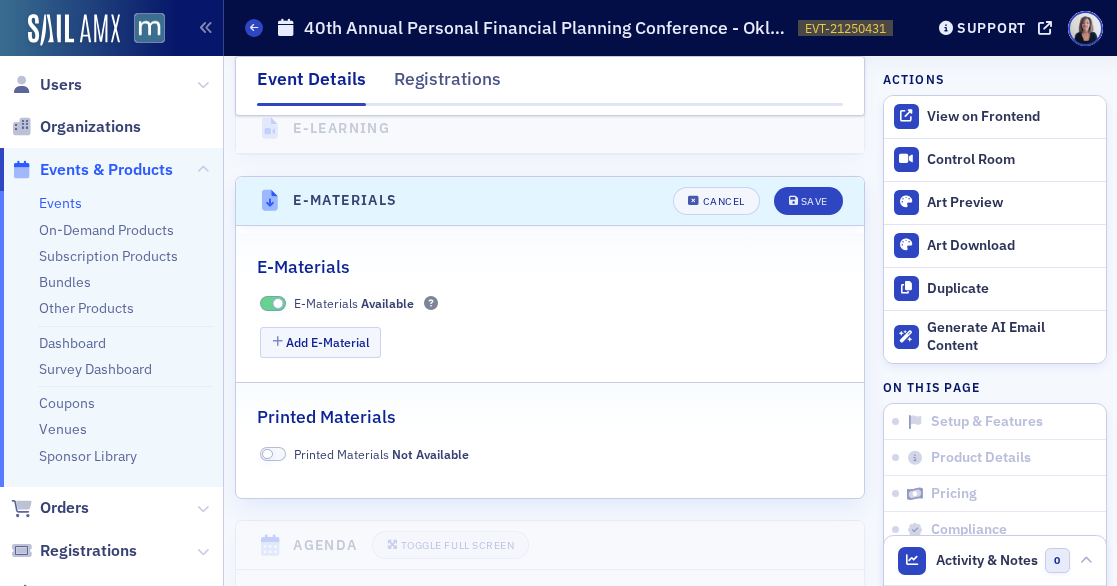 scroll, scrollTop: 2926, scrollLeft: 0, axis: vertical 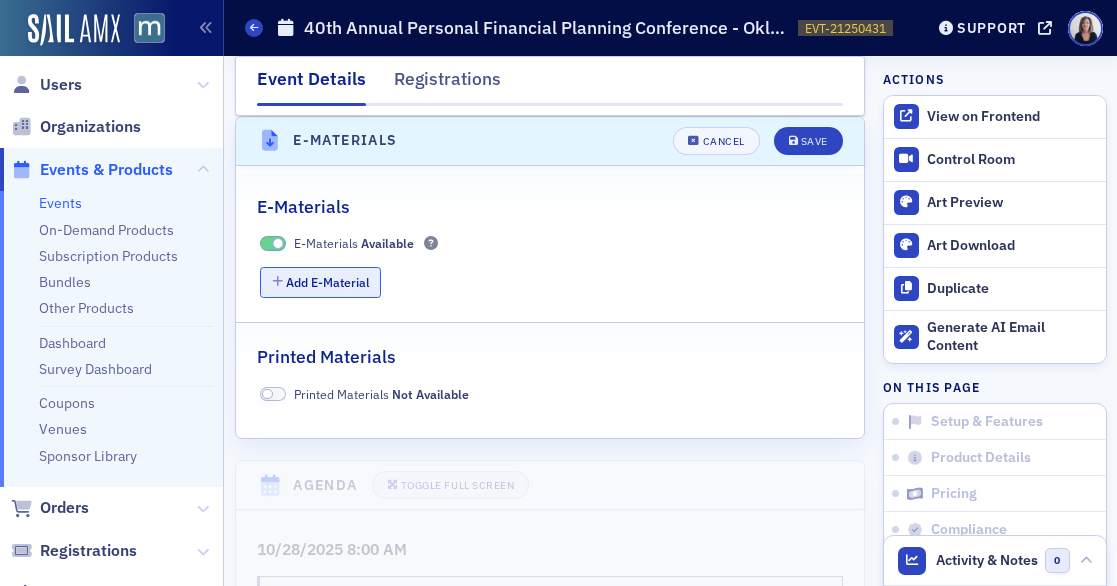 click on "Add E-Material" 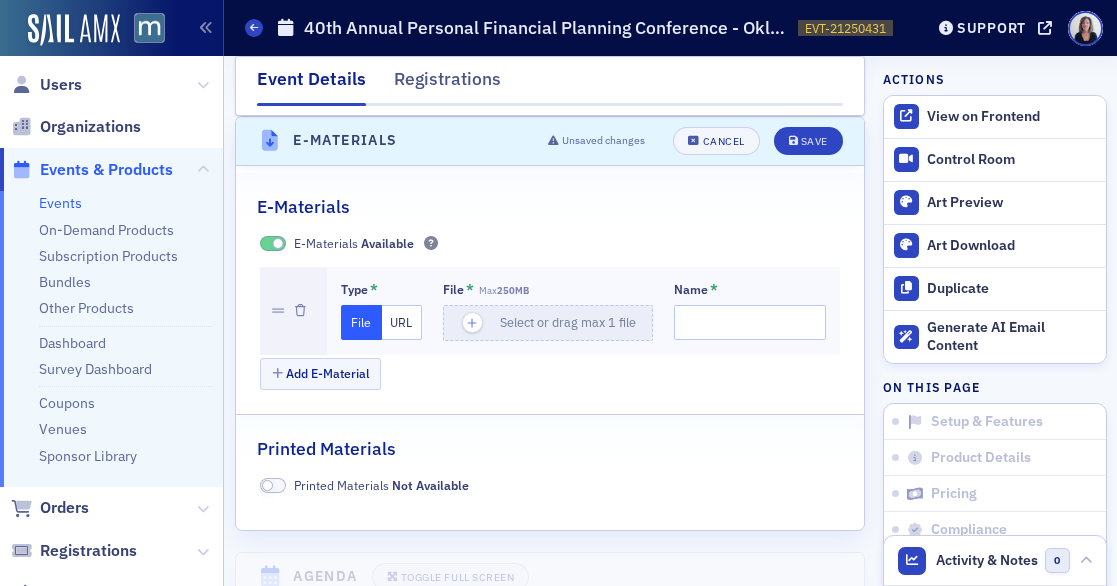 click on "URL" 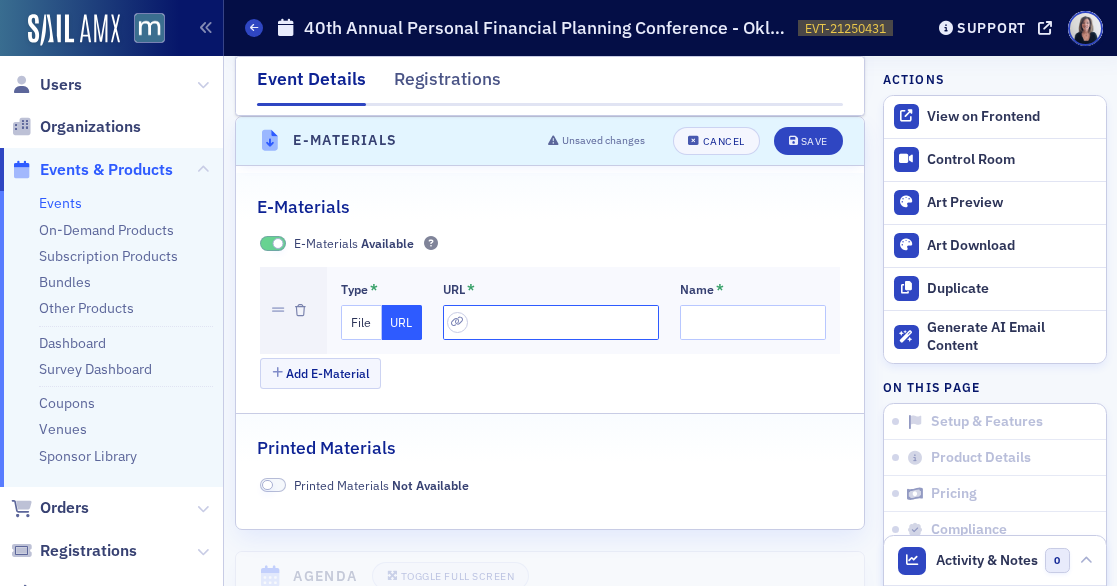 click 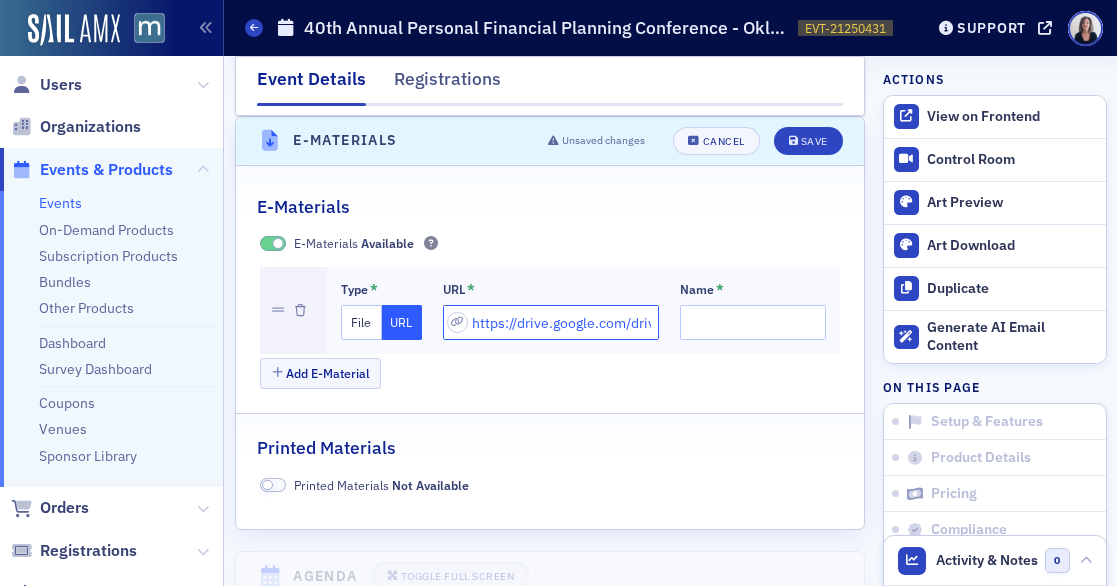 scroll, scrollTop: 0, scrollLeft: 456, axis: horizontal 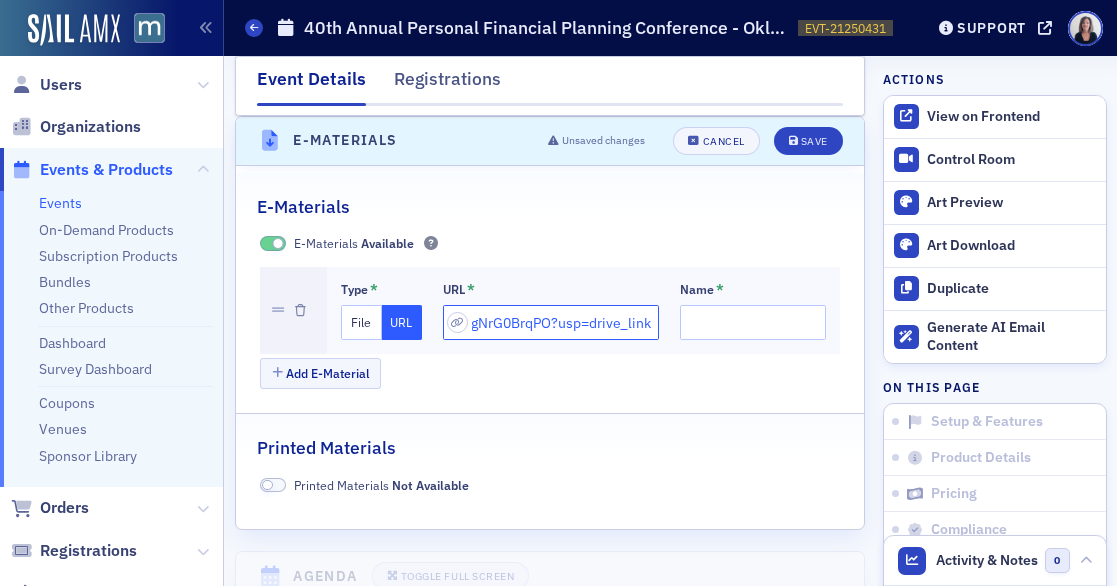 type on "https://drive.google.com/drive/folders/1IqkgHD0meKfTUaAhfPjopKgNrG0BrqPO?usp=drive_link" 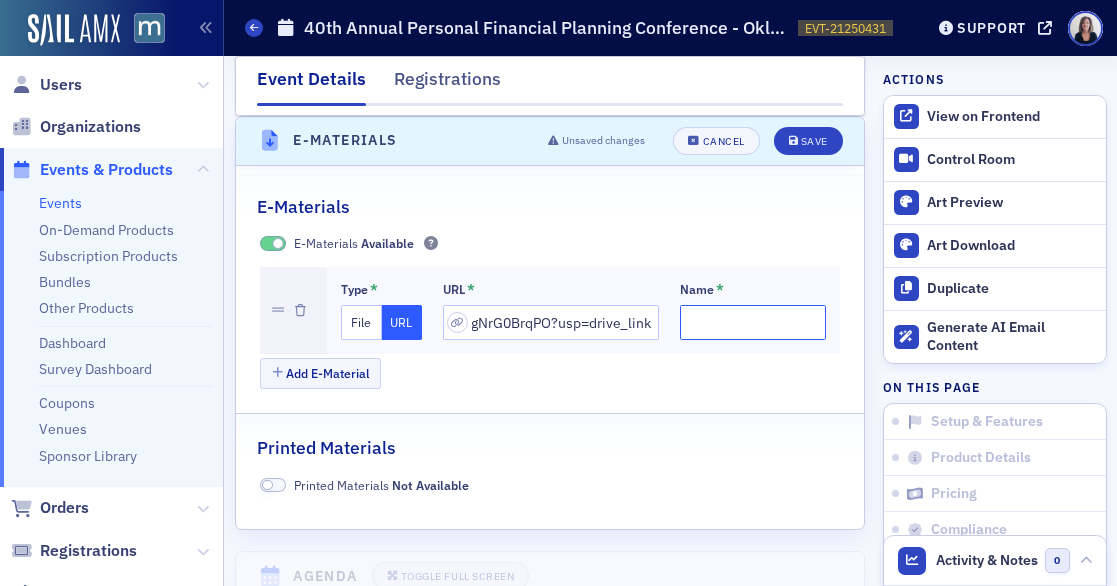 scroll, scrollTop: 0, scrollLeft: 0, axis: both 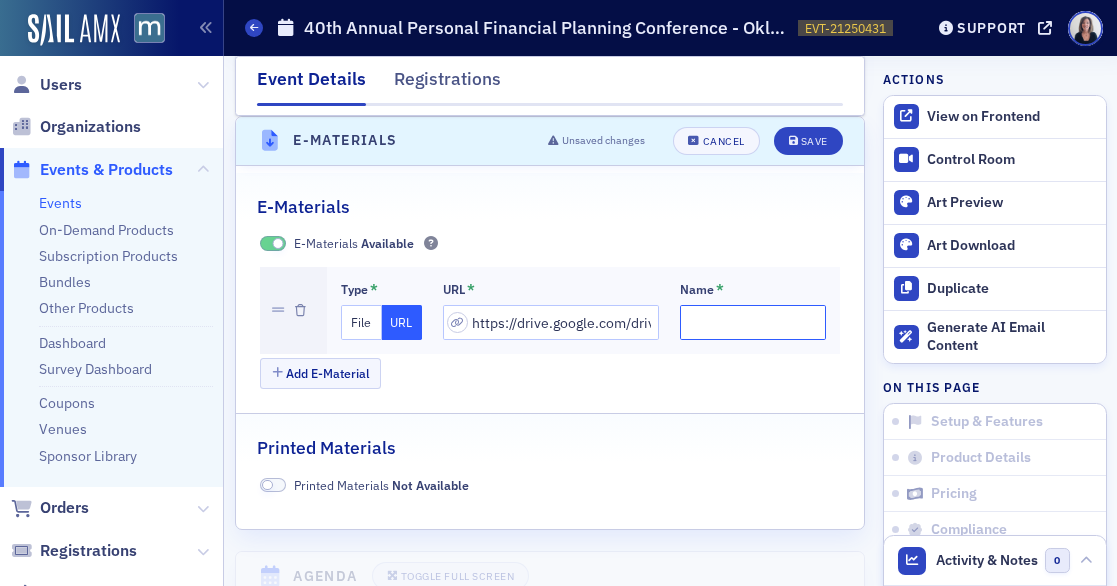 click on "Name *" 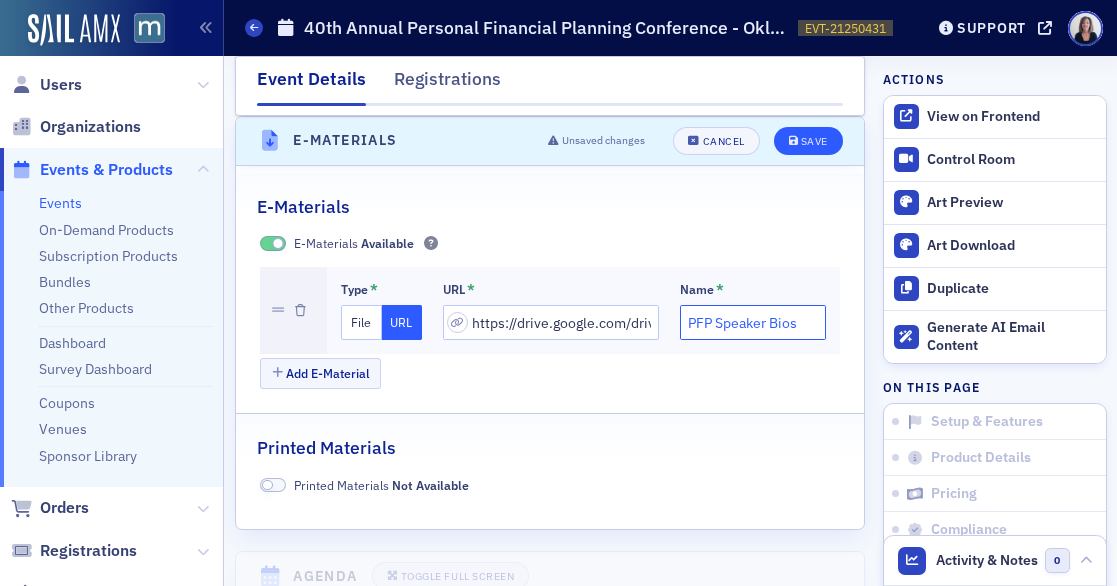 type on "PFP Speaker Bios" 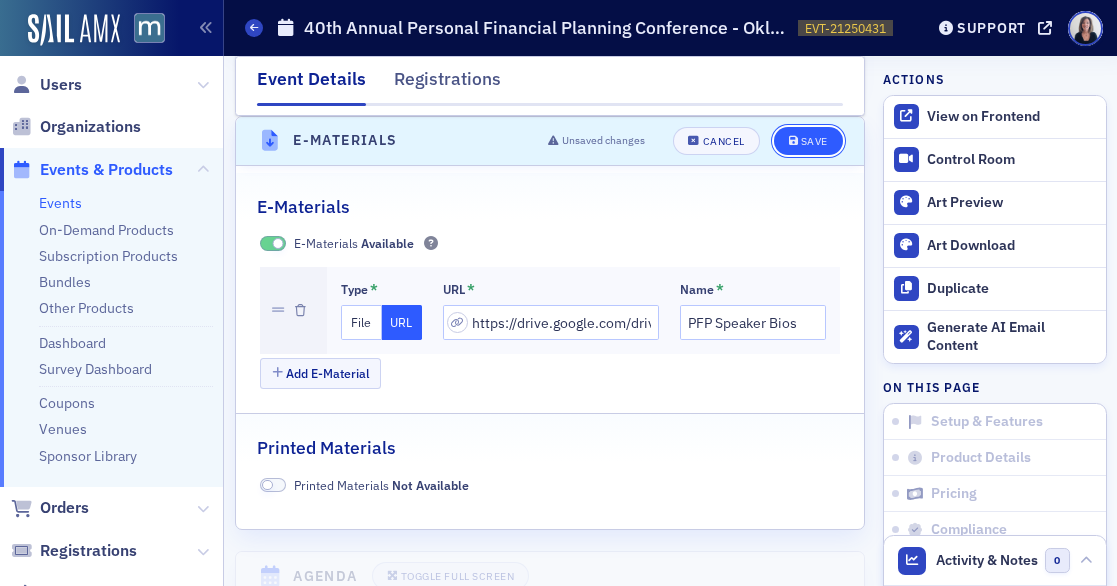 click on "Save" 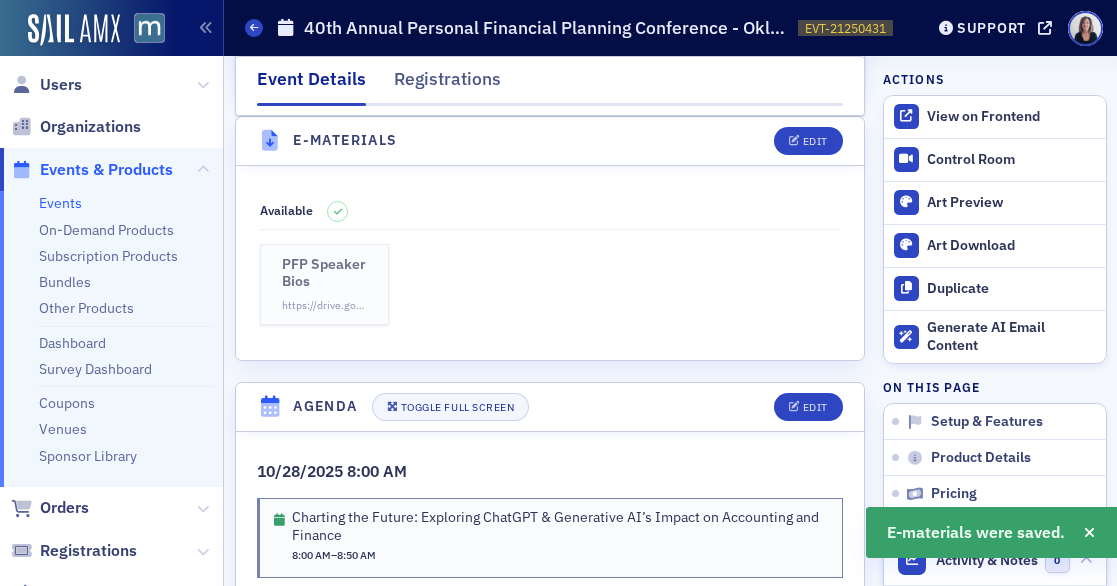 click on "PFP Speaker Bios" 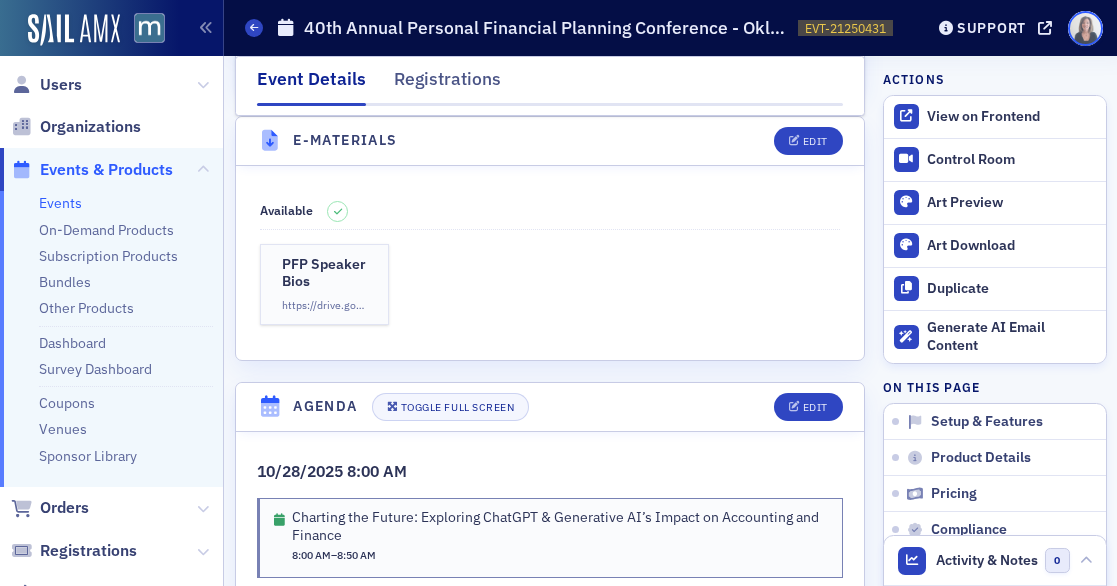 click 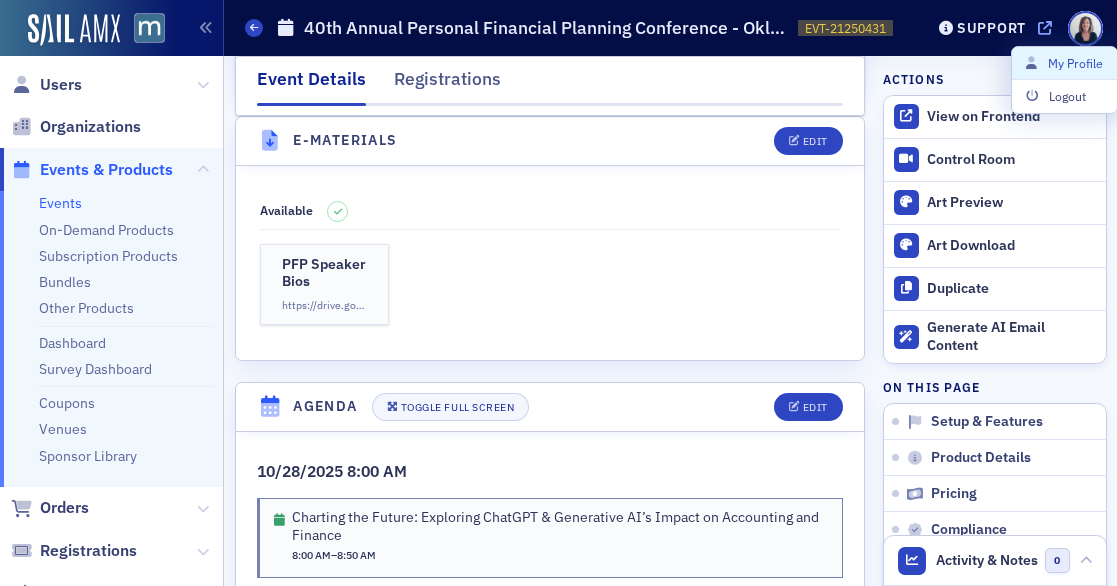 click 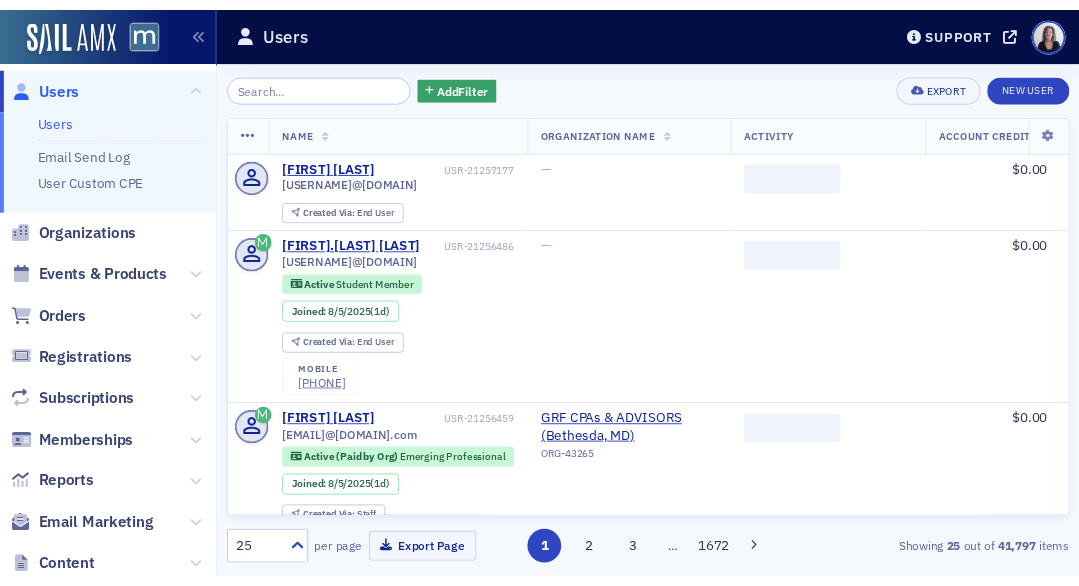 scroll, scrollTop: 0, scrollLeft: 0, axis: both 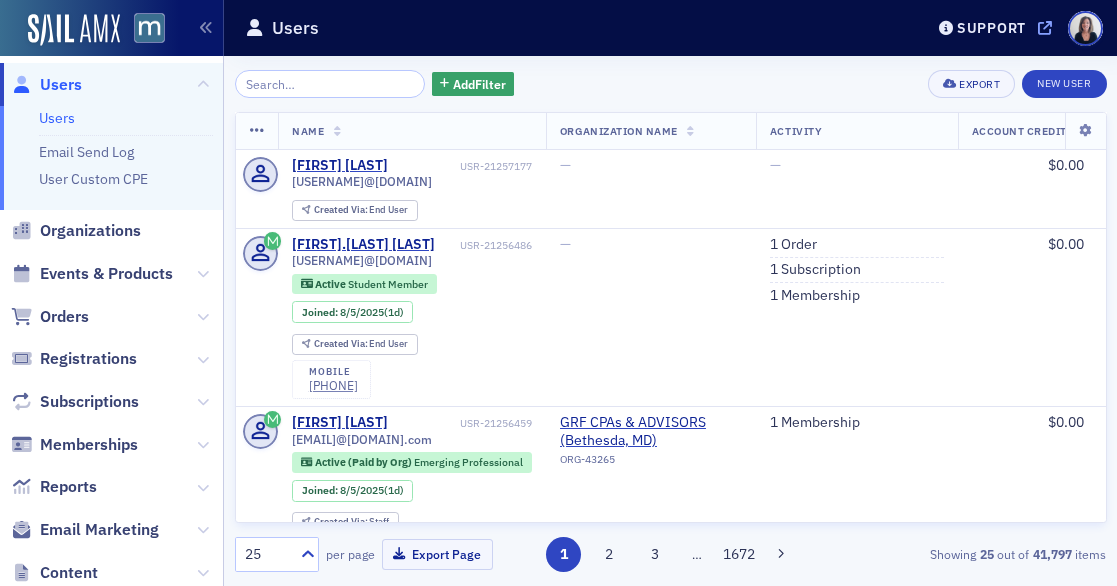 click on "macpa.org" 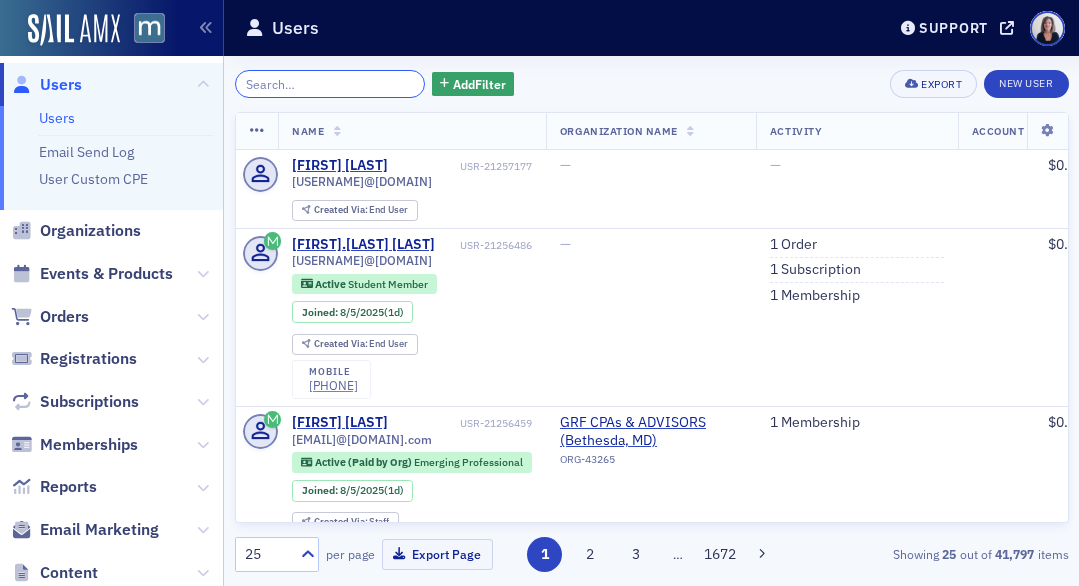 click 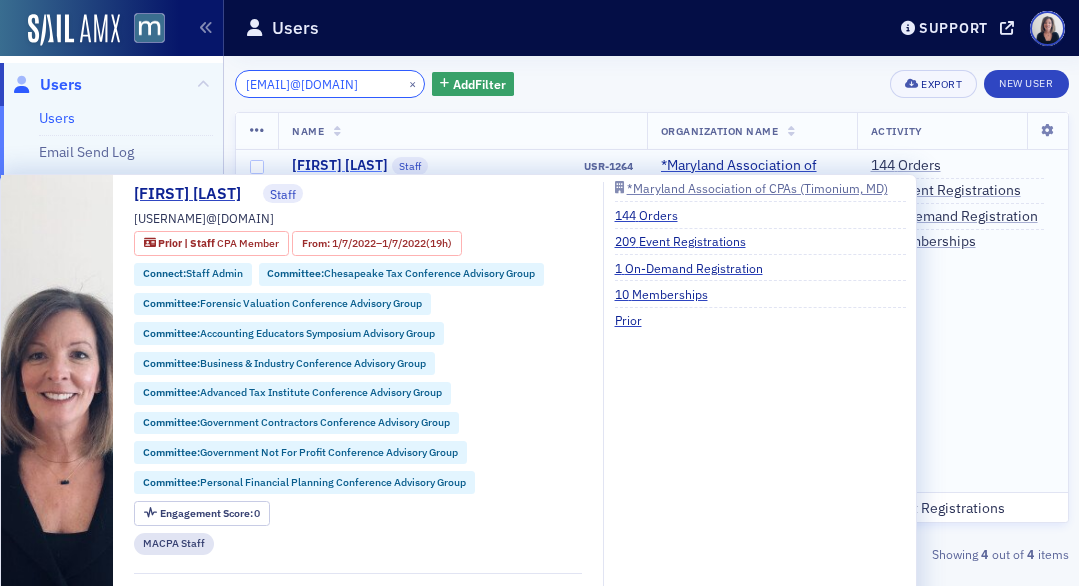 type on "[EMAIL]@[DOMAIN]" 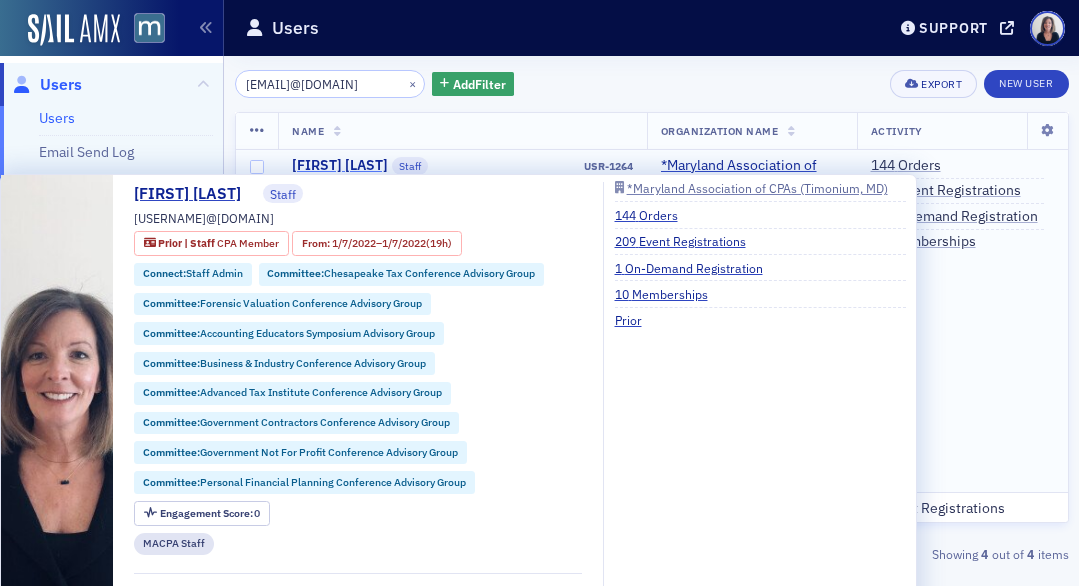click on "[FIRST] [LAST]" 